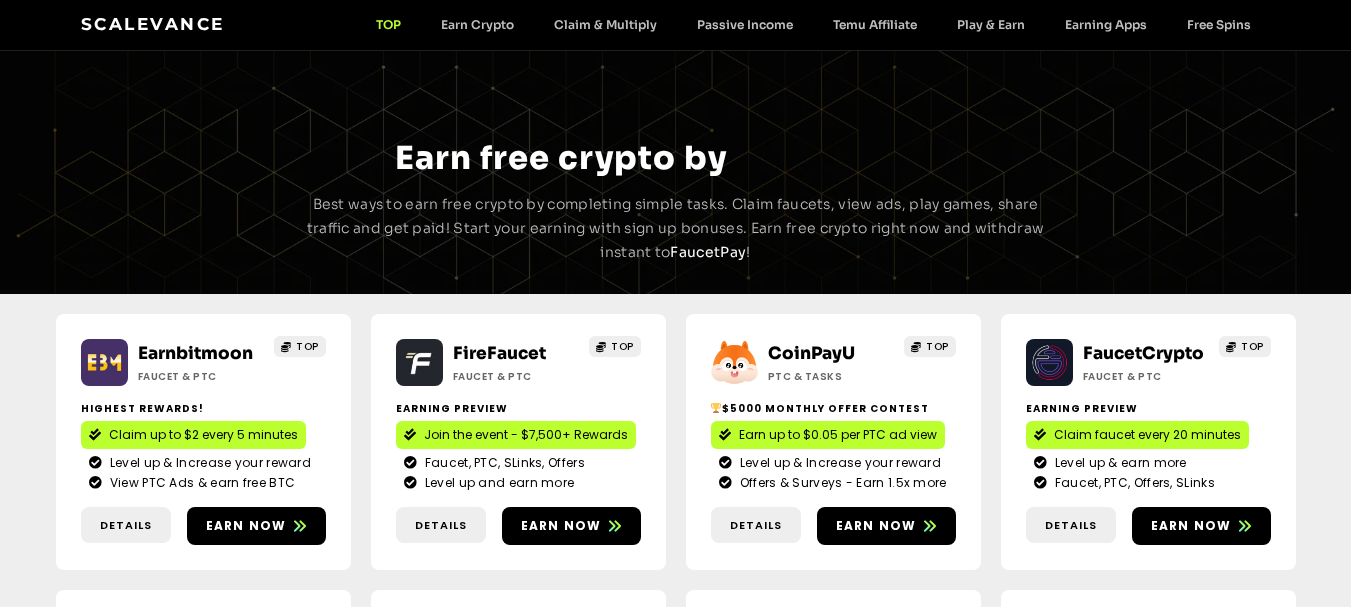 scroll, scrollTop: 0, scrollLeft: 0, axis: both 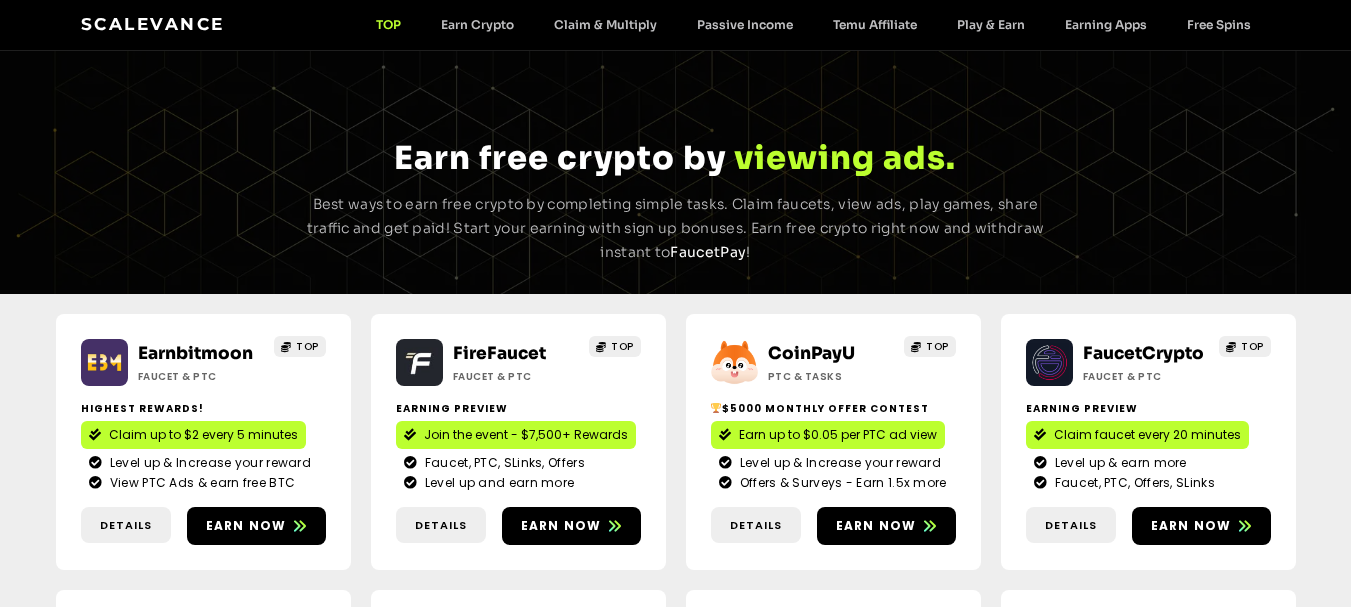 click on "Scalevance
TOP
Earn Crypto
Claim & Multiply
Passive Income
Temu Affiliate
Play & Earn
Earning Apps
Free Spins
TOP
Earn Crypto
Claim & Multiply
Passive Income
Temu Affiliate
Play & Earn
Earning Apps
Free Spins" at bounding box center [676, 25] 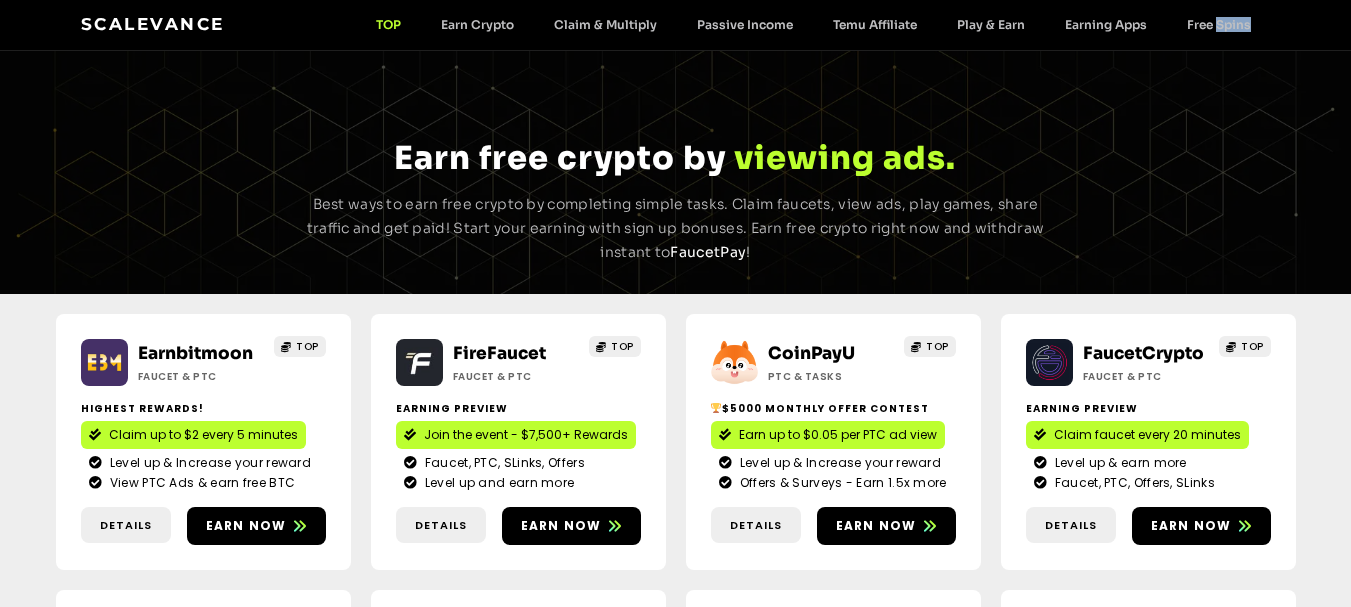 click on "Scalevance
TOP
Earn Crypto
Claim & Multiply
Passive Income
Temu Affiliate
Play & Earn
Earning Apps
Free Spins
TOP
Earn Crypto
Claim & Multiply
Passive Income
Temu Affiliate
Play & Earn
Earning Apps
Free Spins" at bounding box center (676, 25) 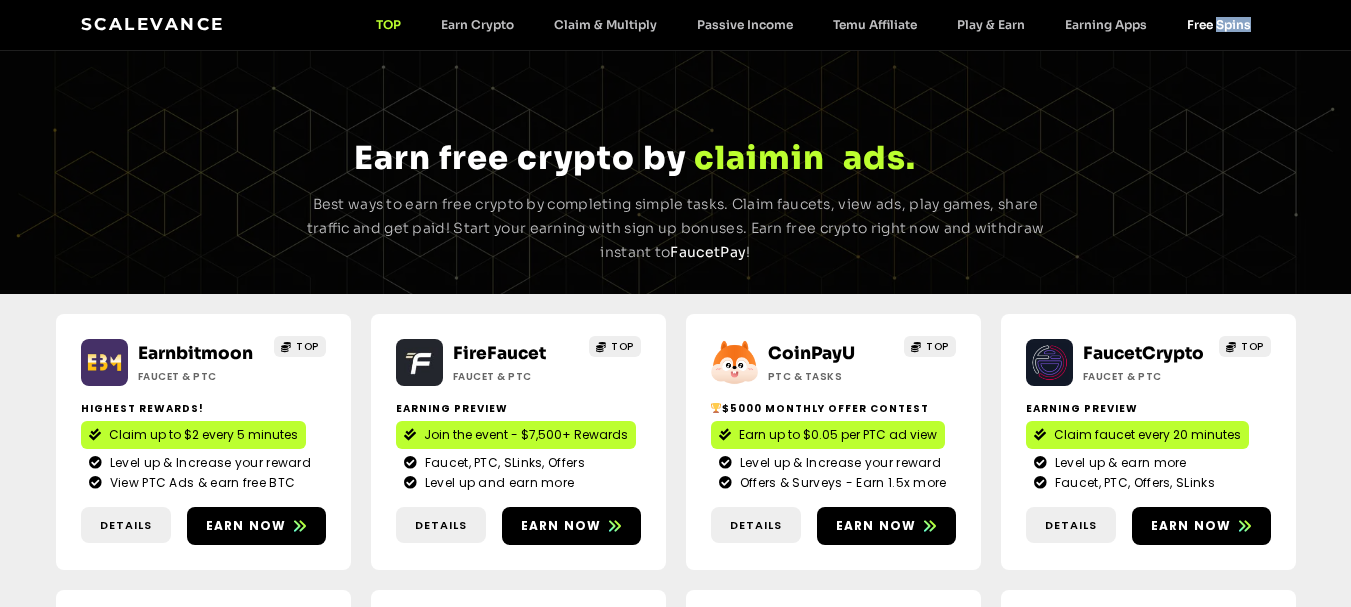 click on "Free Spins" 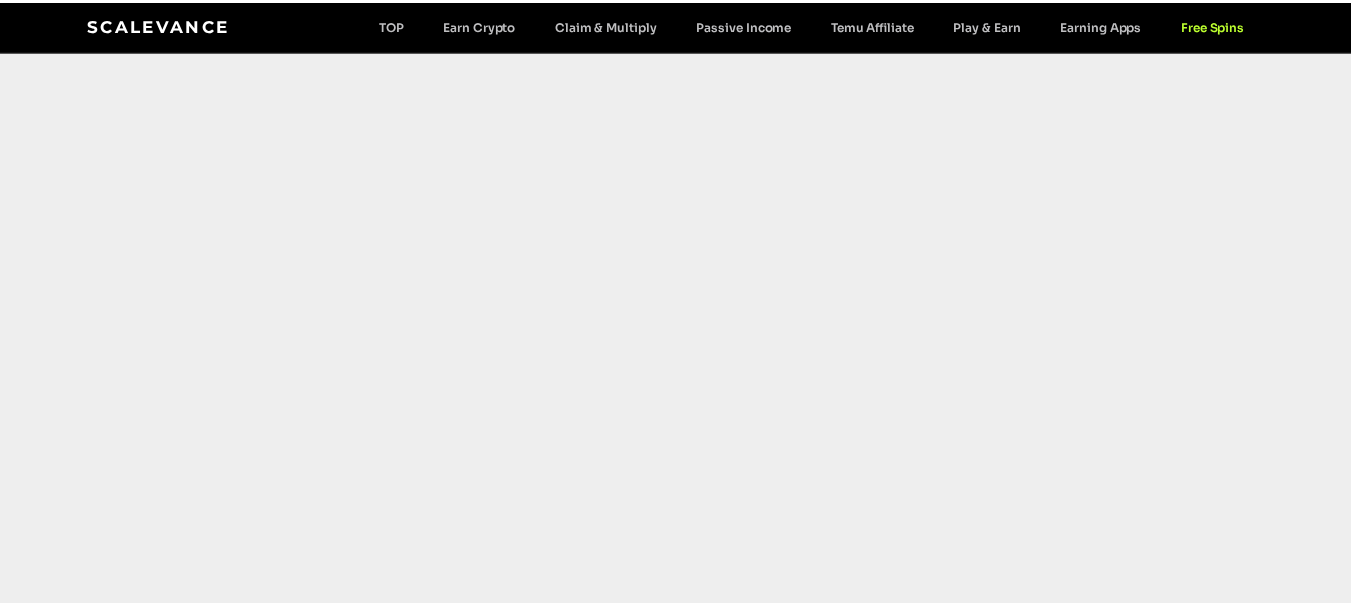 scroll, scrollTop: 0, scrollLeft: 0, axis: both 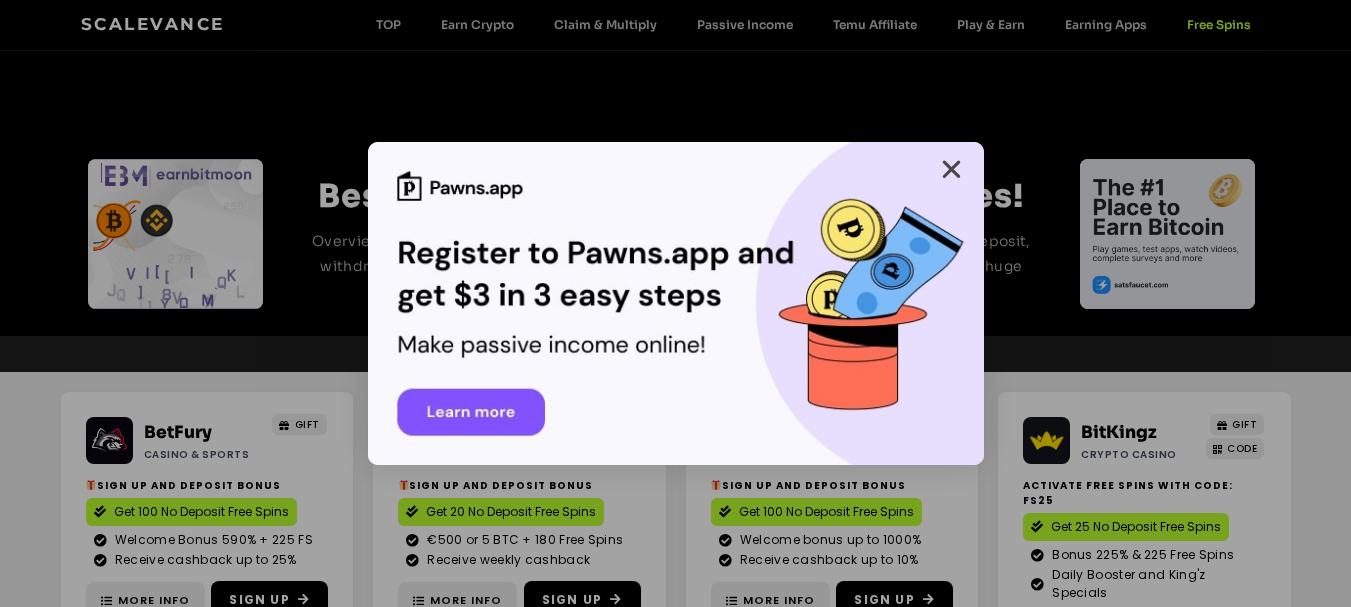 click at bounding box center (951, 169) 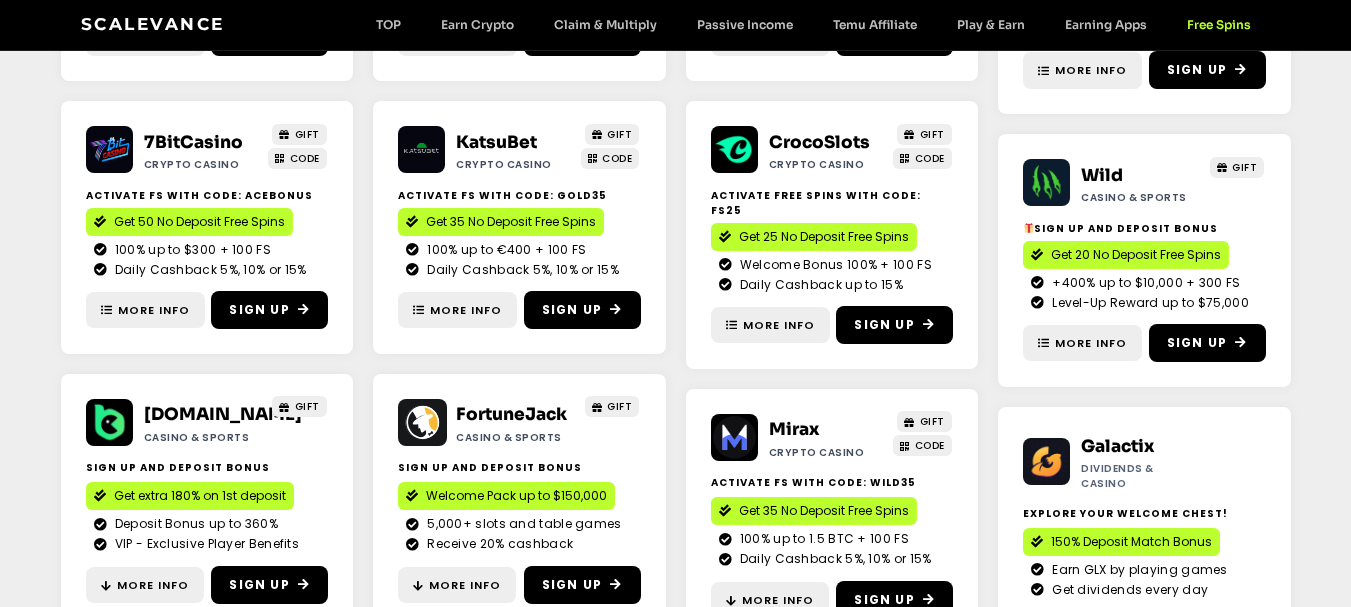 scroll, scrollTop: 573, scrollLeft: 0, axis: vertical 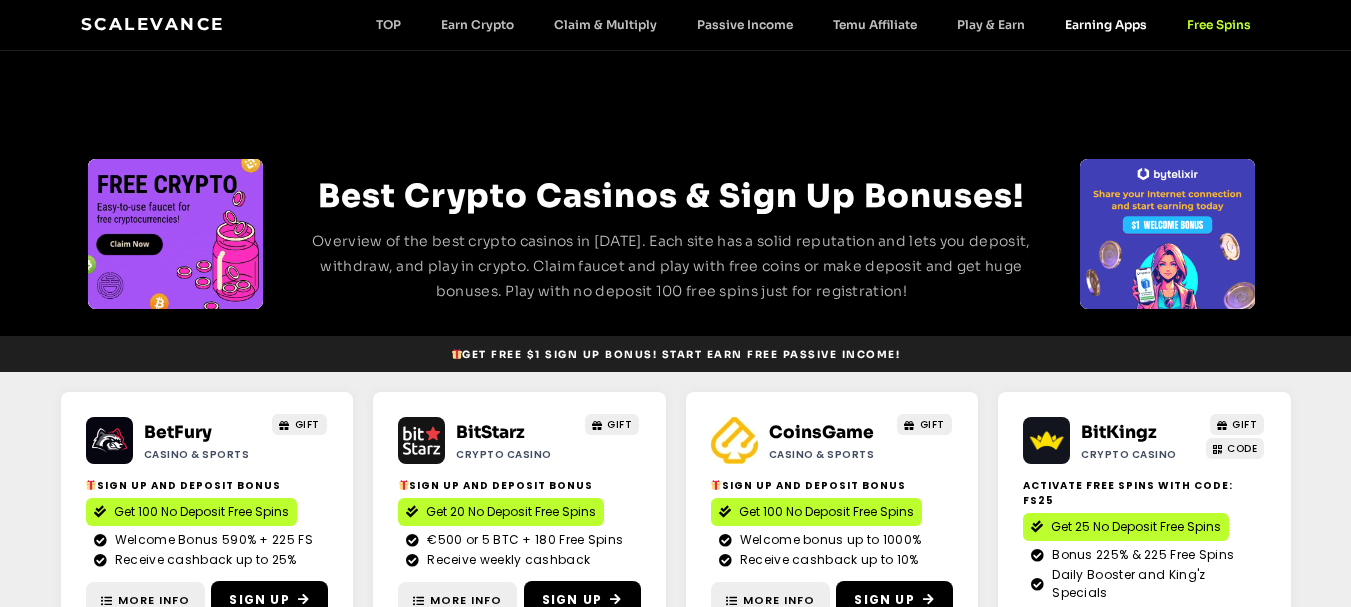 click on "Earning Apps" 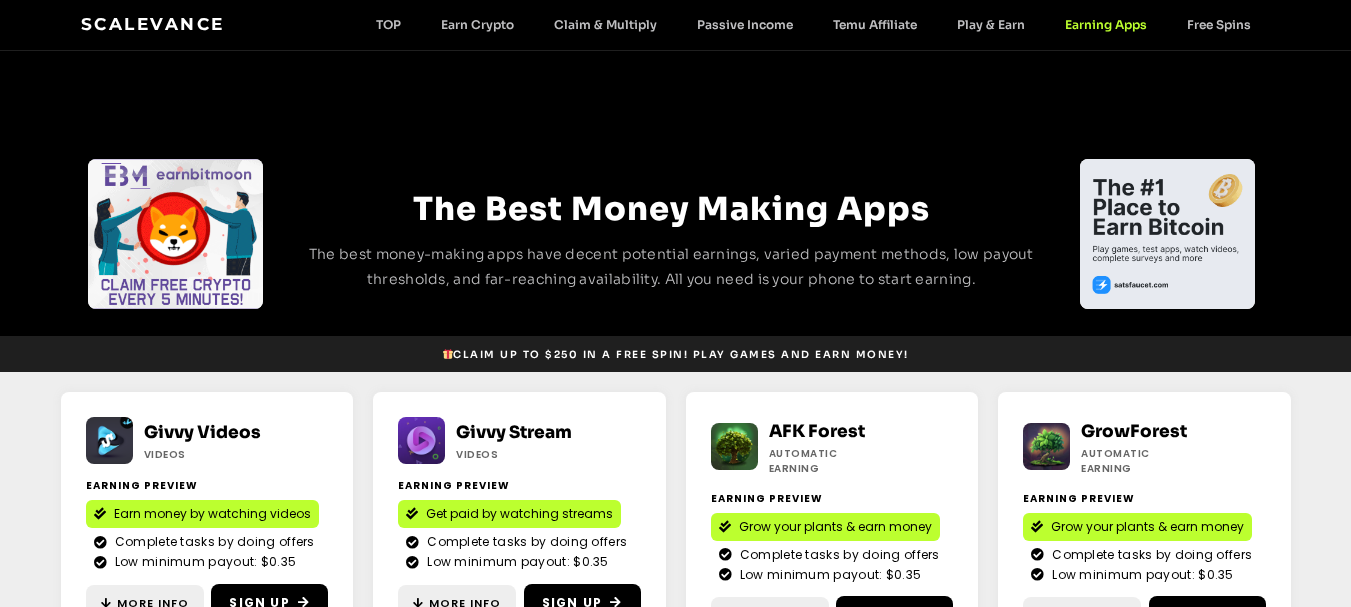 scroll, scrollTop: 0, scrollLeft: 0, axis: both 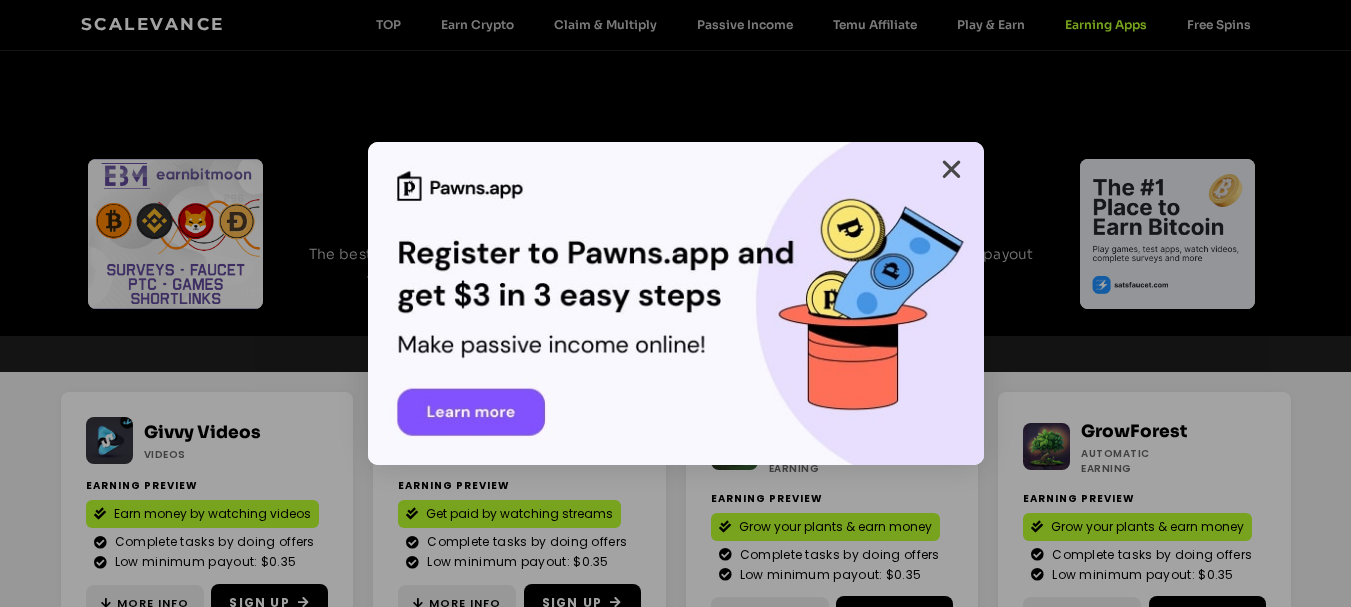 click at bounding box center (951, 169) 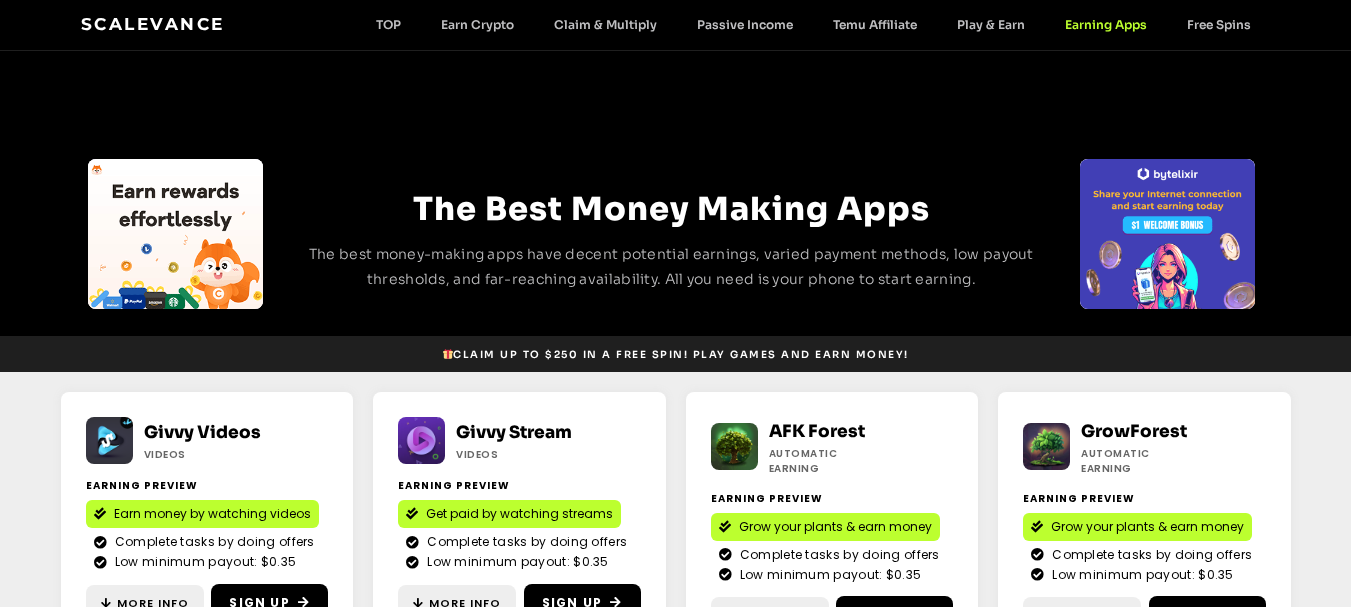 click on "Scalevance
TOP
Earn Crypto
Claim & Multiply
Passive Income
Temu Affiliate
Play & Earn
Earning Apps
Free Spins
TOP
Earn Crypto
Claim & Multiply
Passive Income
Temu Affiliate
Play & Earn
Earning Apps
Free Spins" at bounding box center (676, 25) 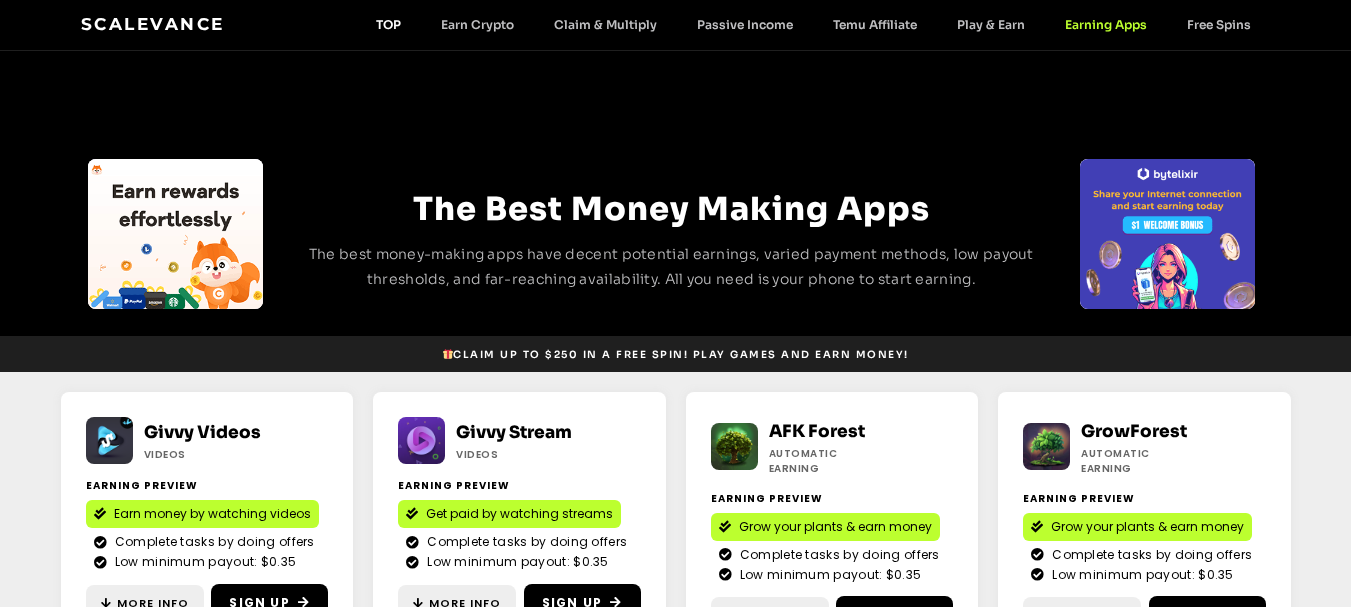 click on "TOP" 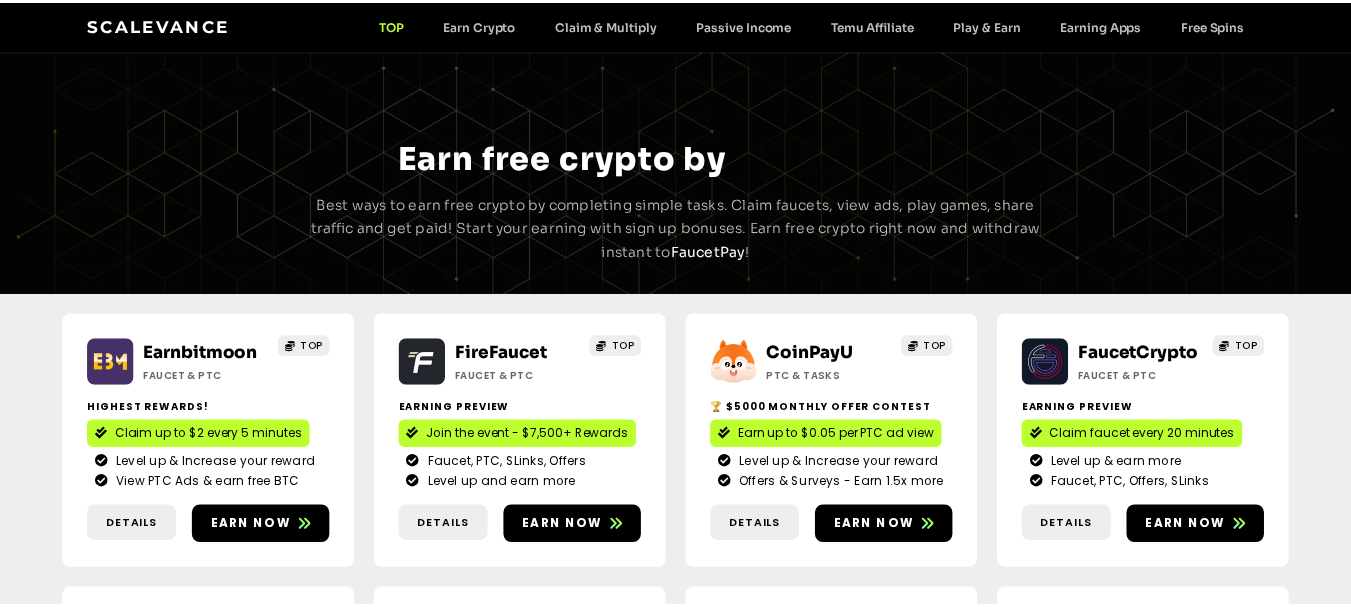 scroll, scrollTop: 0, scrollLeft: 0, axis: both 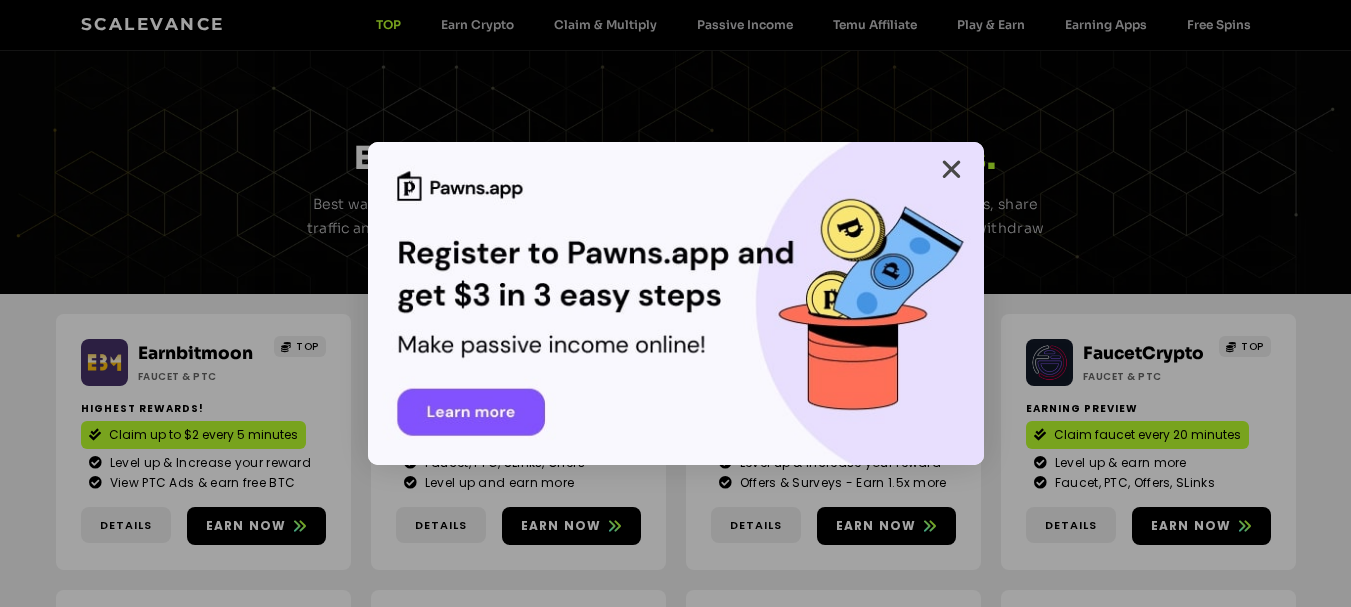click at bounding box center (951, 169) 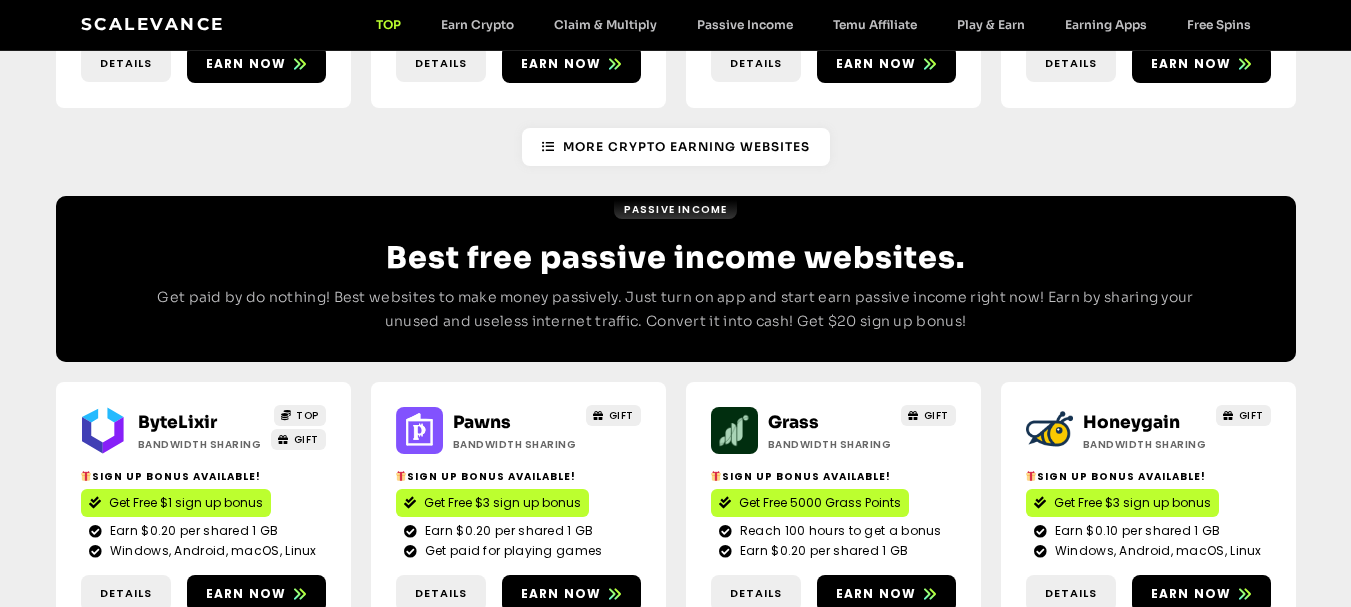 scroll, scrollTop: 2501, scrollLeft: 0, axis: vertical 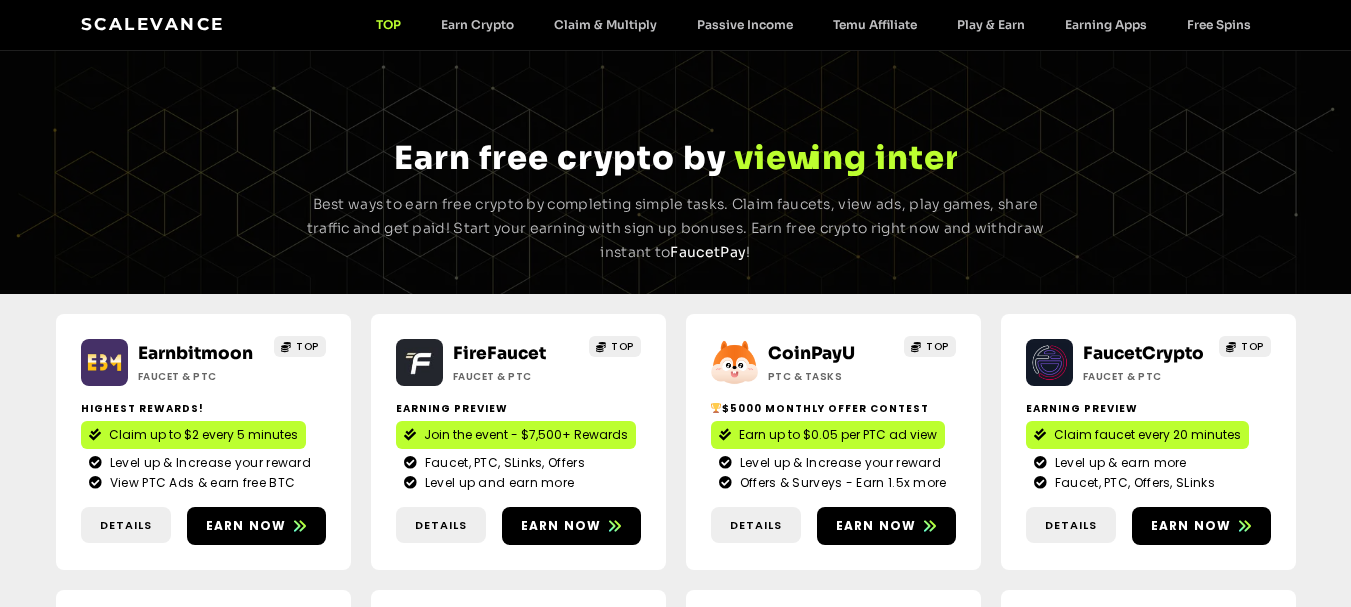 click on "Scalevance
TOP
Earn Crypto
Claim & Multiply
Passive Income
Temu Affiliate
Play & Earn
Earning Apps
Free Spins
TOP
Earn Crypto
Claim & Multiply
Passive Income
Temu Affiliate
Play & Earn
Earning Apps
Free Spins" at bounding box center (676, 25) 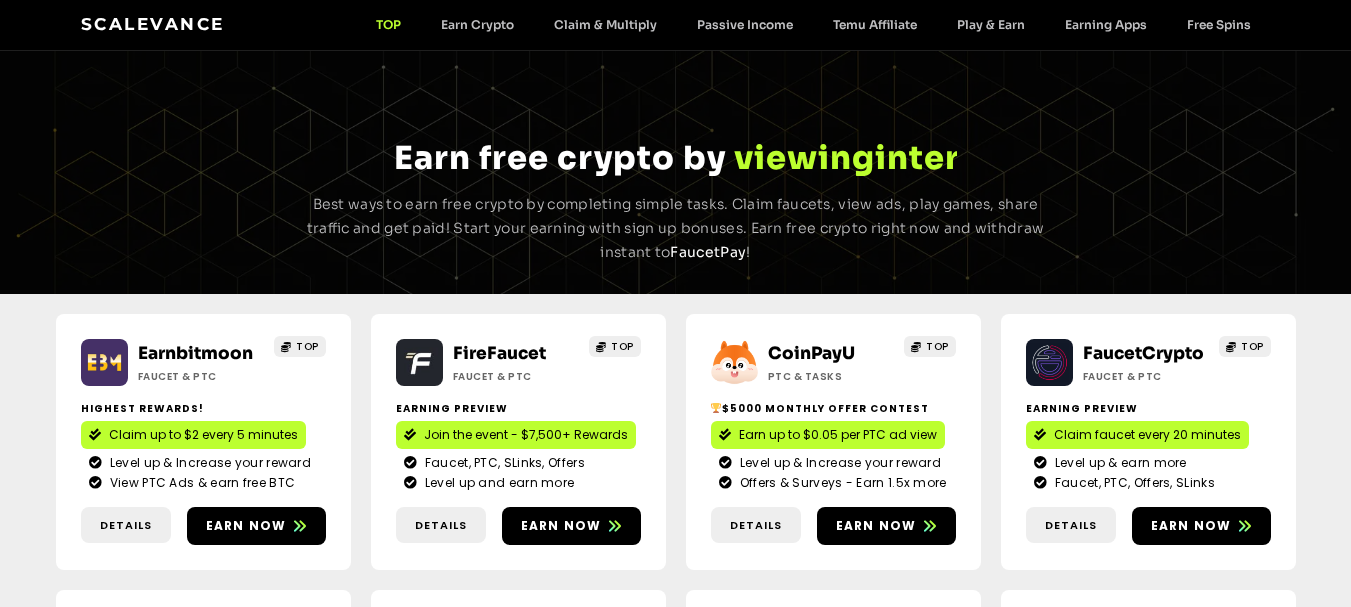 click on "Scalevance
TOP
Earn Crypto
Claim & Multiply
Passive Income
Temu Affiliate
Play & Earn
Earning Apps
Free Spins
TOP
Earn Crypto
Claim & Multiply
Passive Income
Temu Affiliate
Play & Earn
Earning Apps
Free Spins" at bounding box center (676, 25) 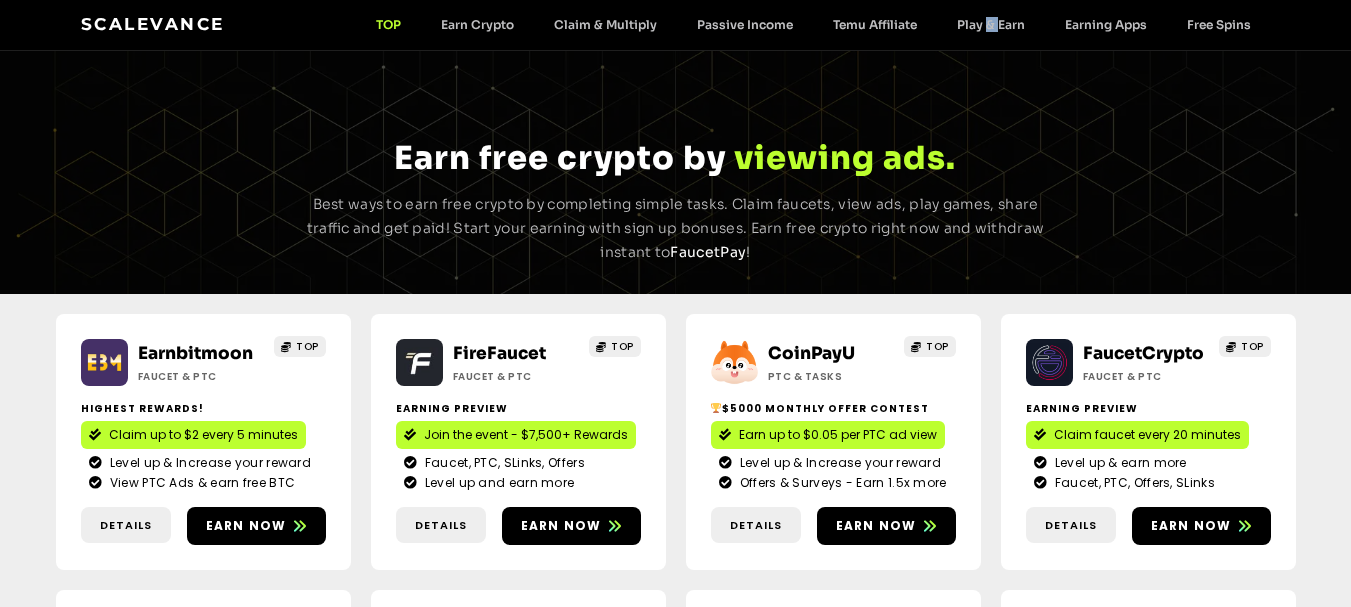 click on "Scalevance
TOP
Earn Crypto
Claim & Multiply
Passive Income
Temu Affiliate
Play & Earn
Earning Apps
Free Spins
TOP
Earn Crypto
Claim & Multiply
Passive Income
Temu Affiliate
Play & Earn
Earning Apps
Free Spins" at bounding box center (676, 25) 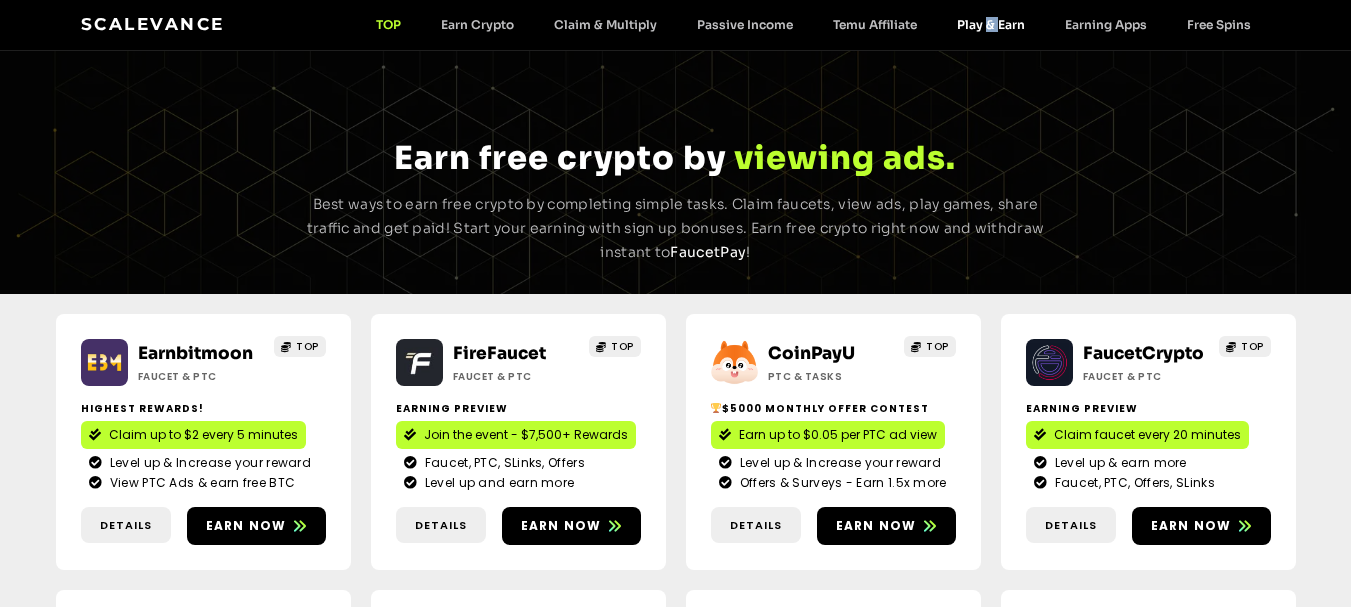click on "Play & Earn" 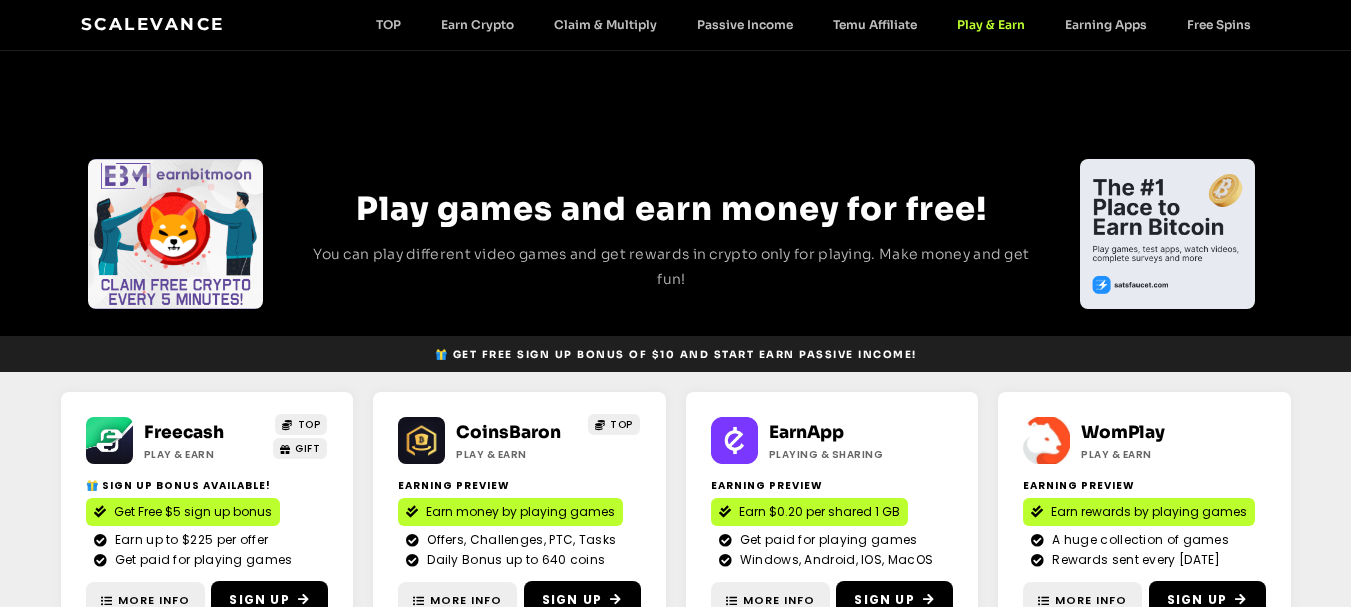 scroll, scrollTop: 0, scrollLeft: 0, axis: both 